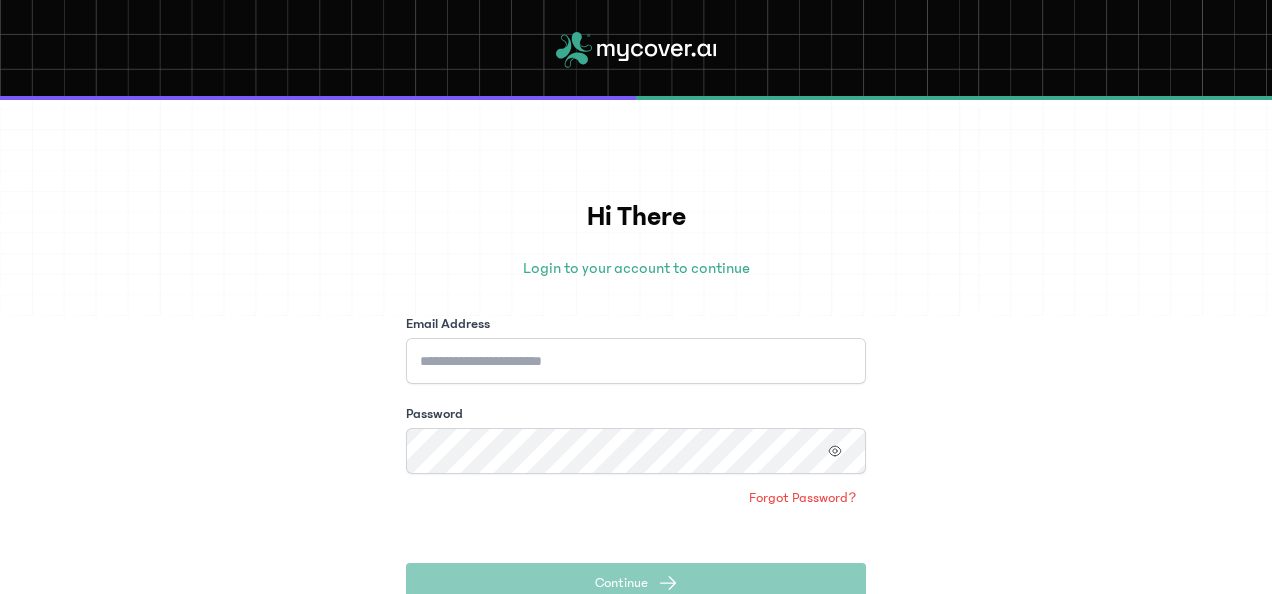 scroll, scrollTop: 0, scrollLeft: 0, axis: both 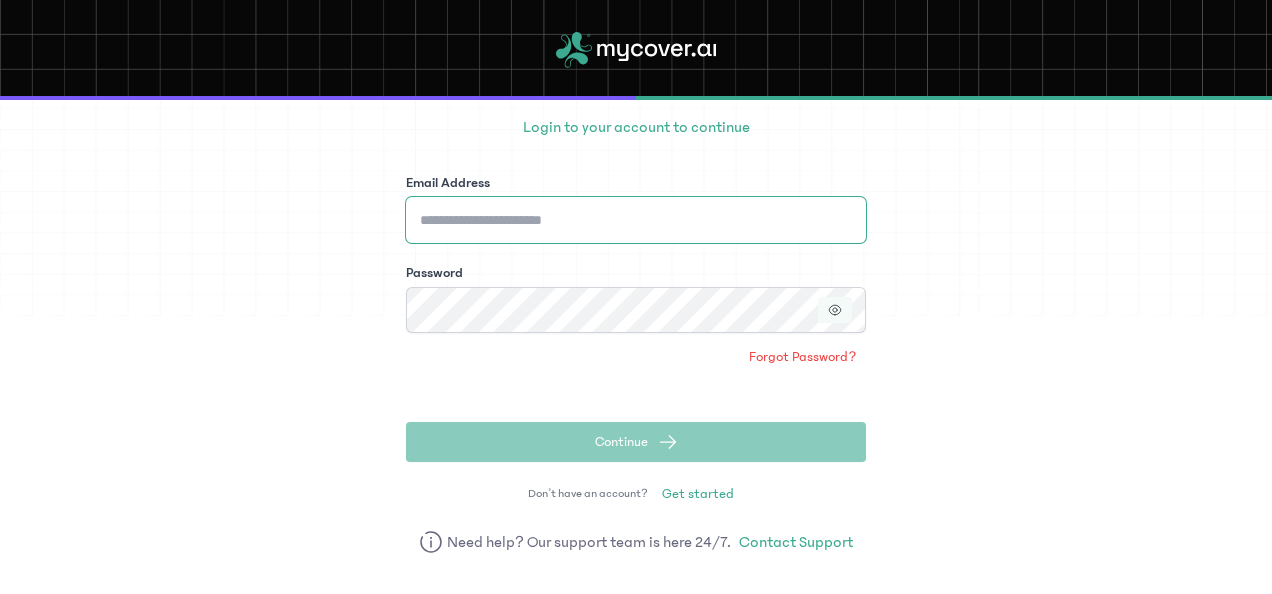 type on "**********" 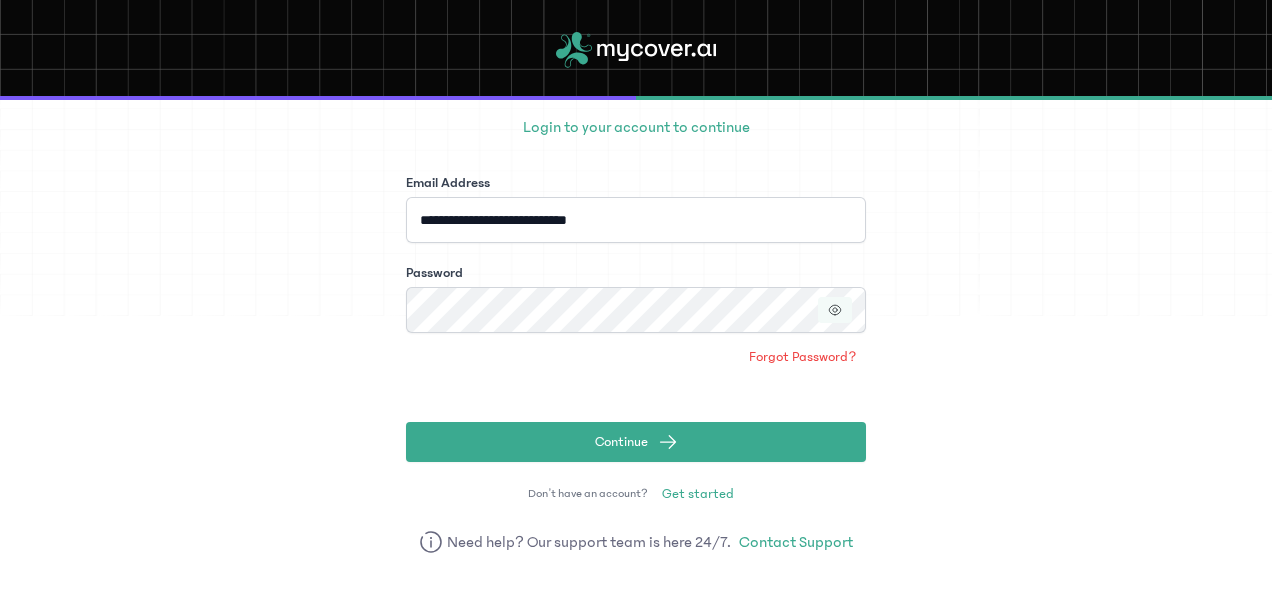 click 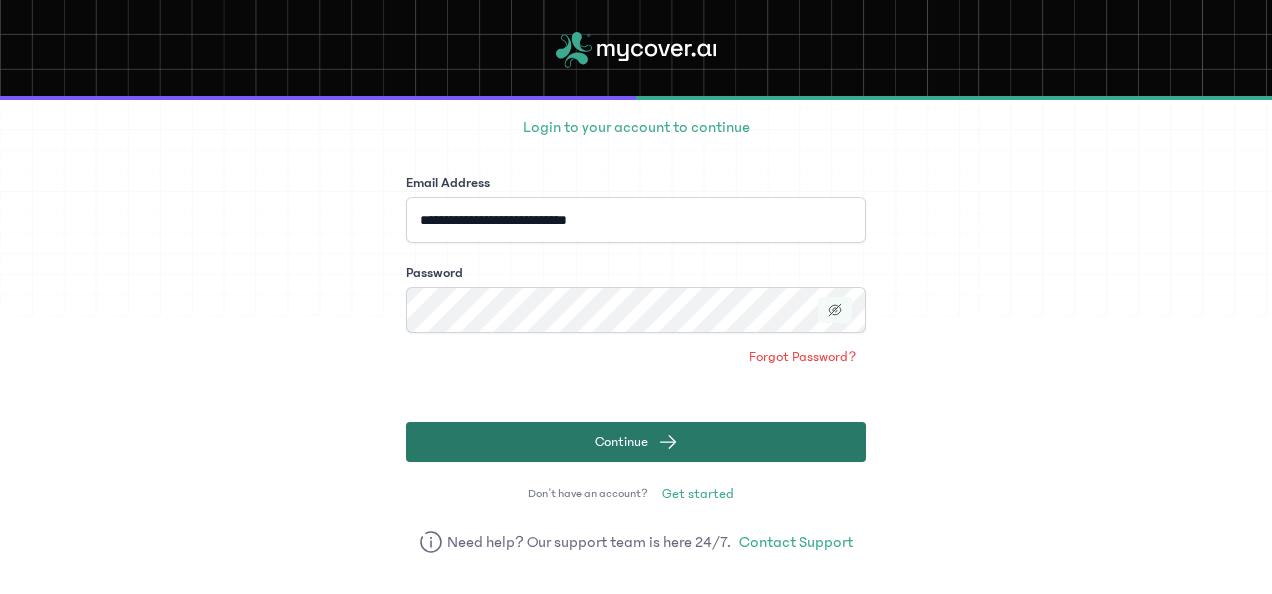 click on "Continue" 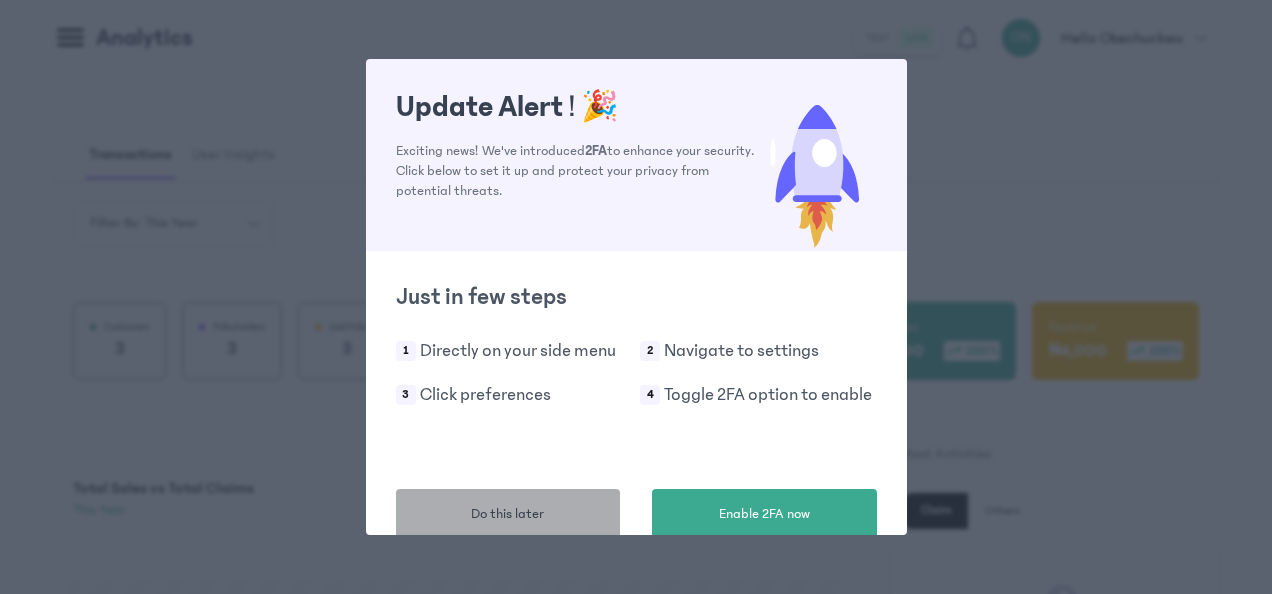 click on "Do this later" at bounding box center [507, 514] 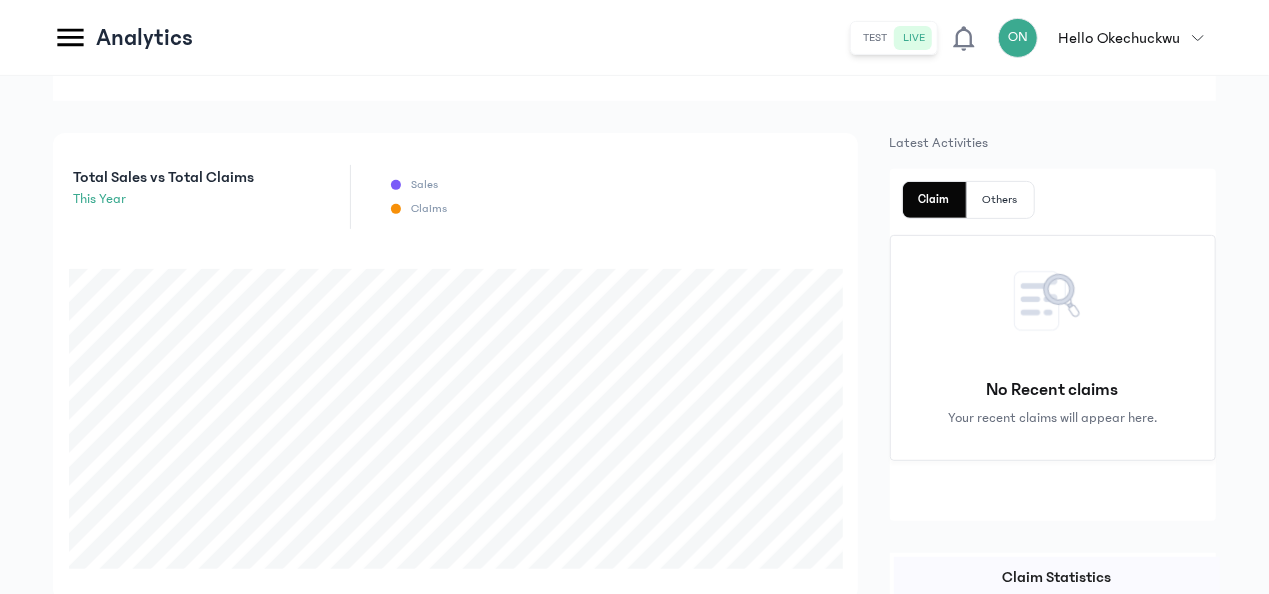scroll, scrollTop: 0, scrollLeft: 0, axis: both 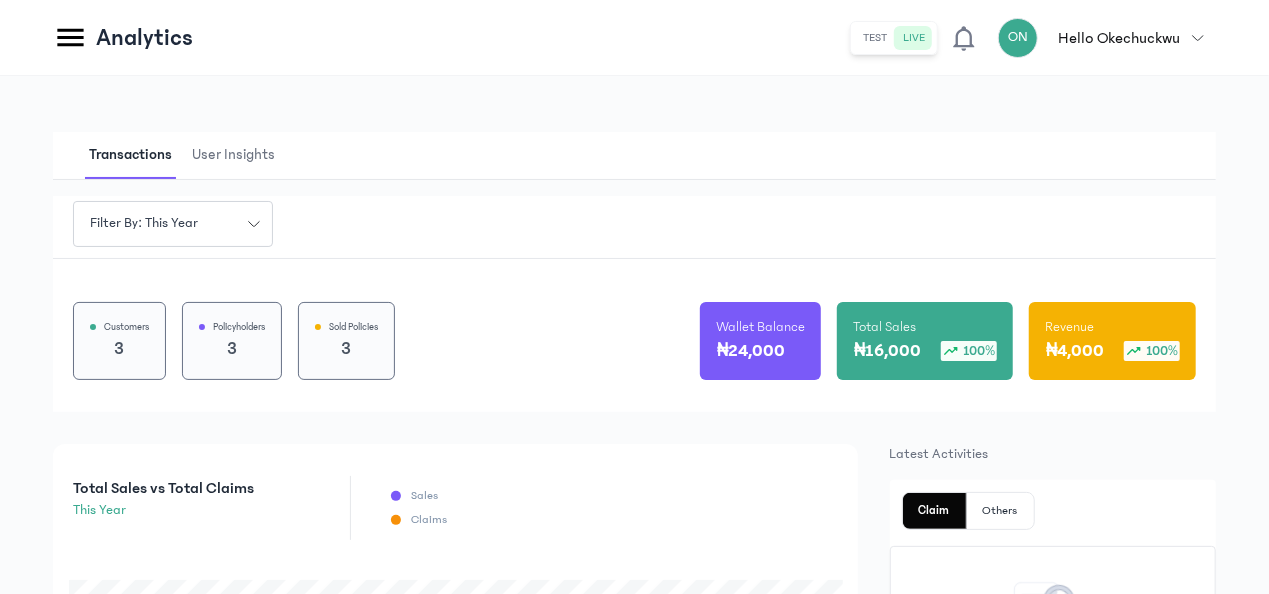 click 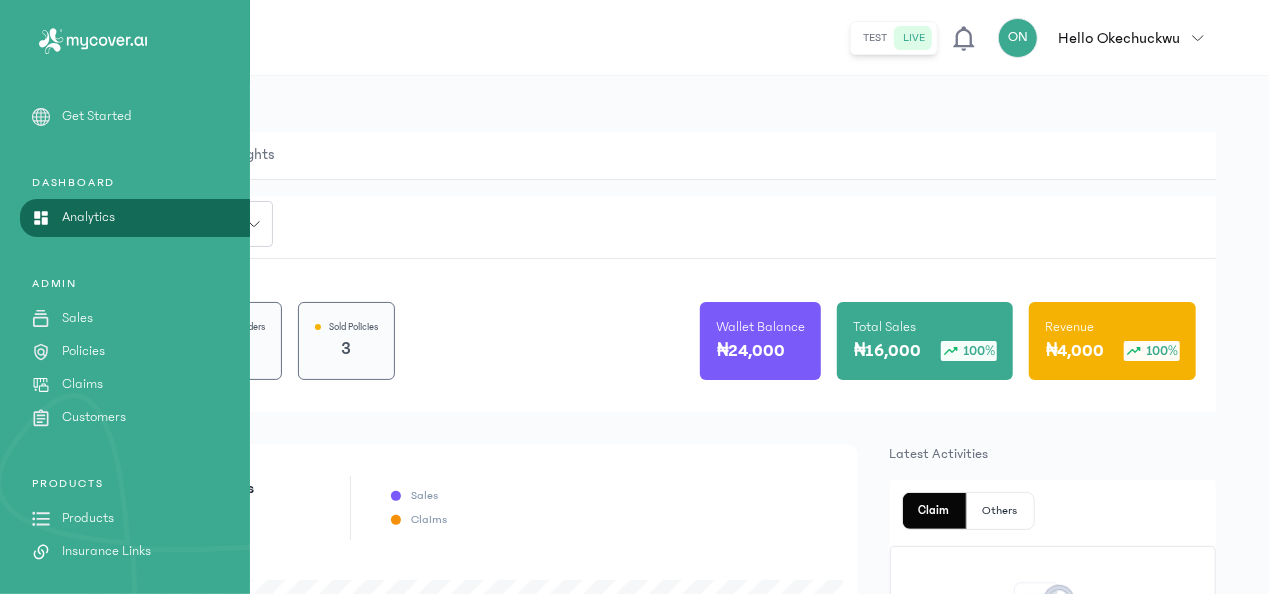 click on "Sales" at bounding box center [77, 318] 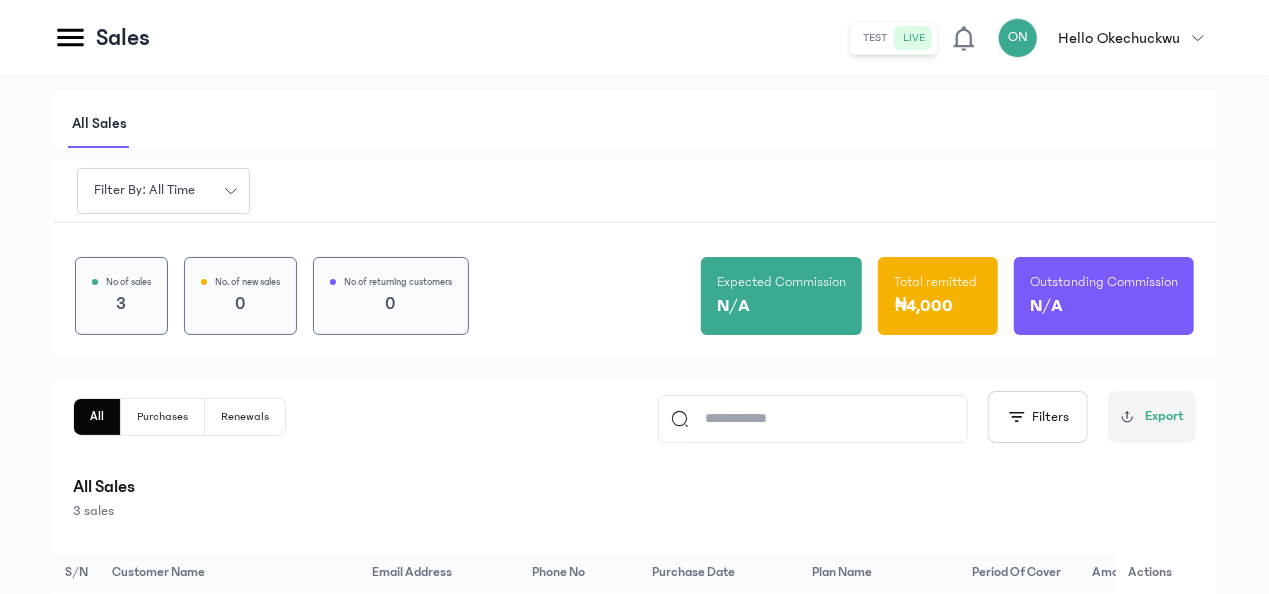 scroll, scrollTop: 0, scrollLeft: 0, axis: both 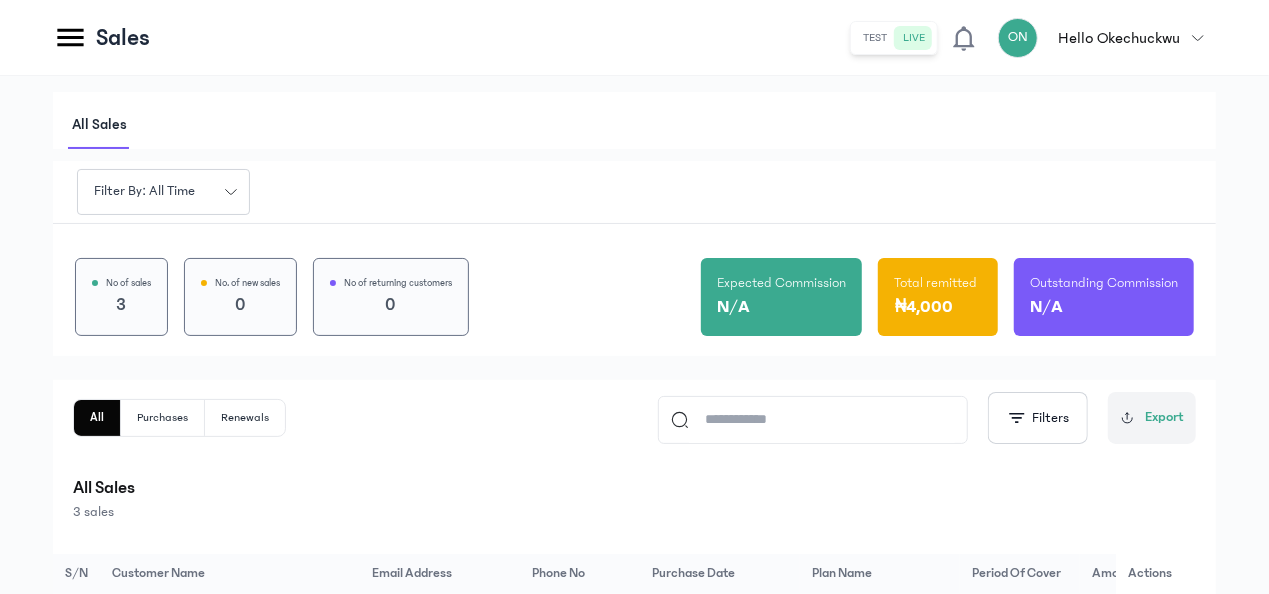 click 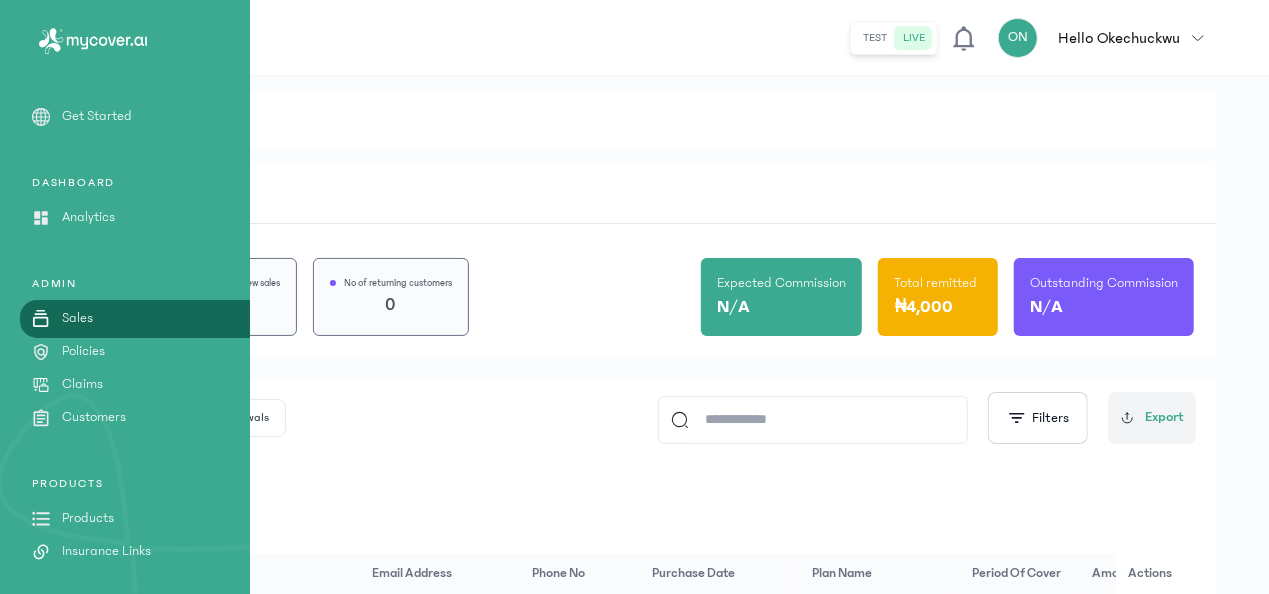 click on "Policies" at bounding box center (83, 351) 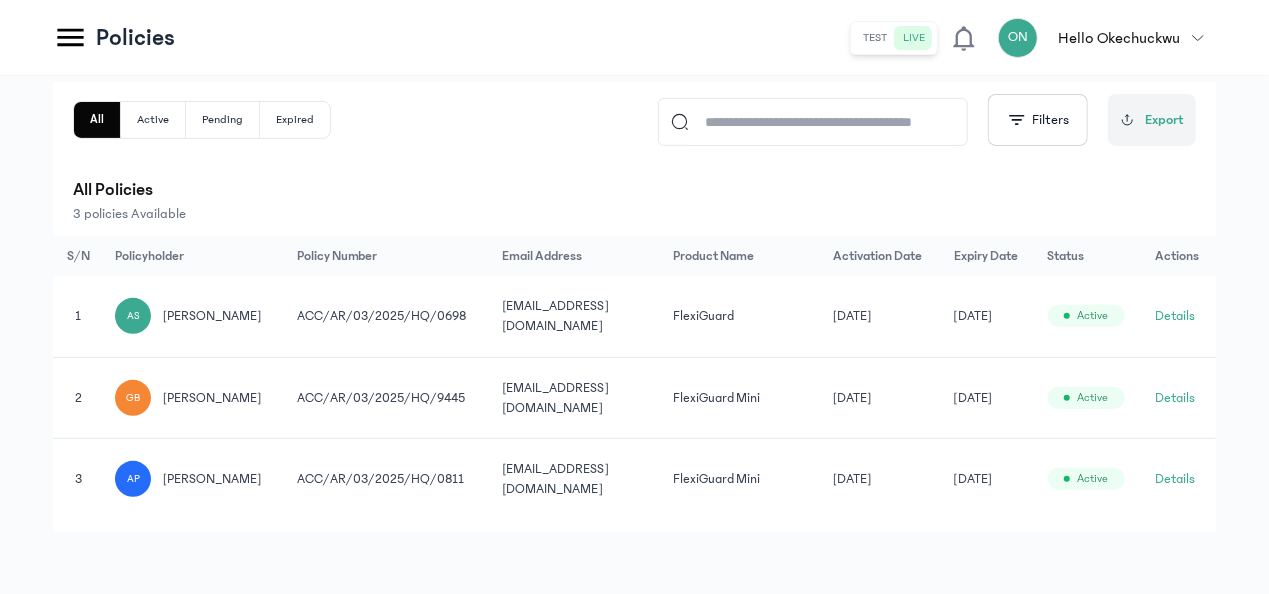 scroll, scrollTop: 0, scrollLeft: 0, axis: both 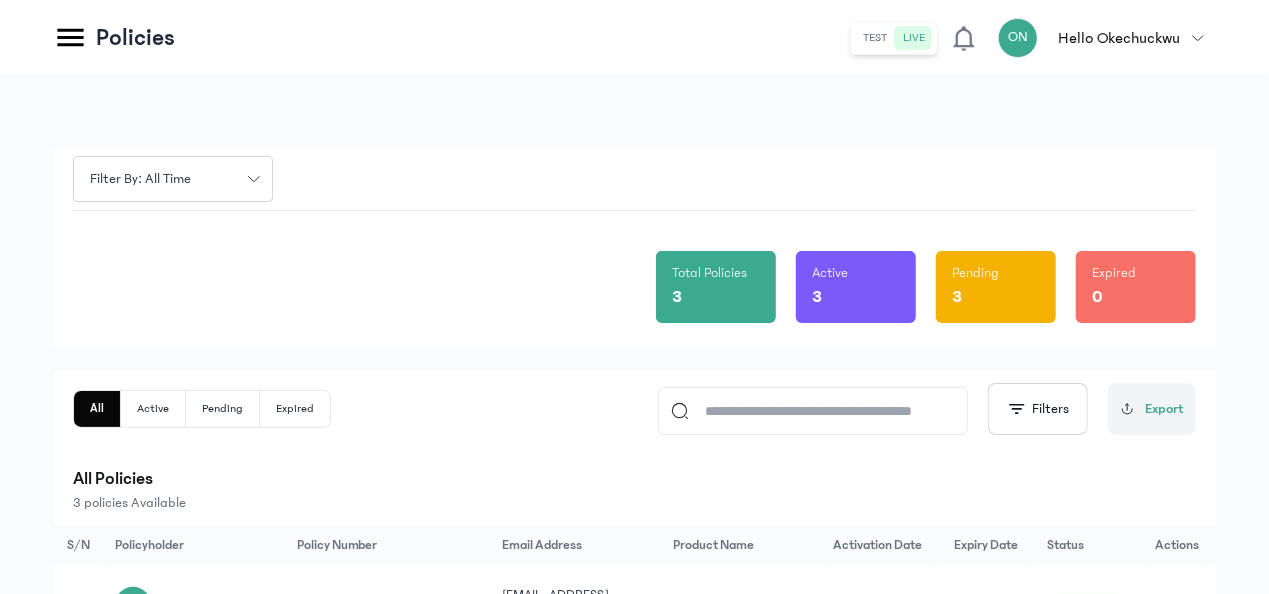click on "Policies" at bounding box center (114, 37) 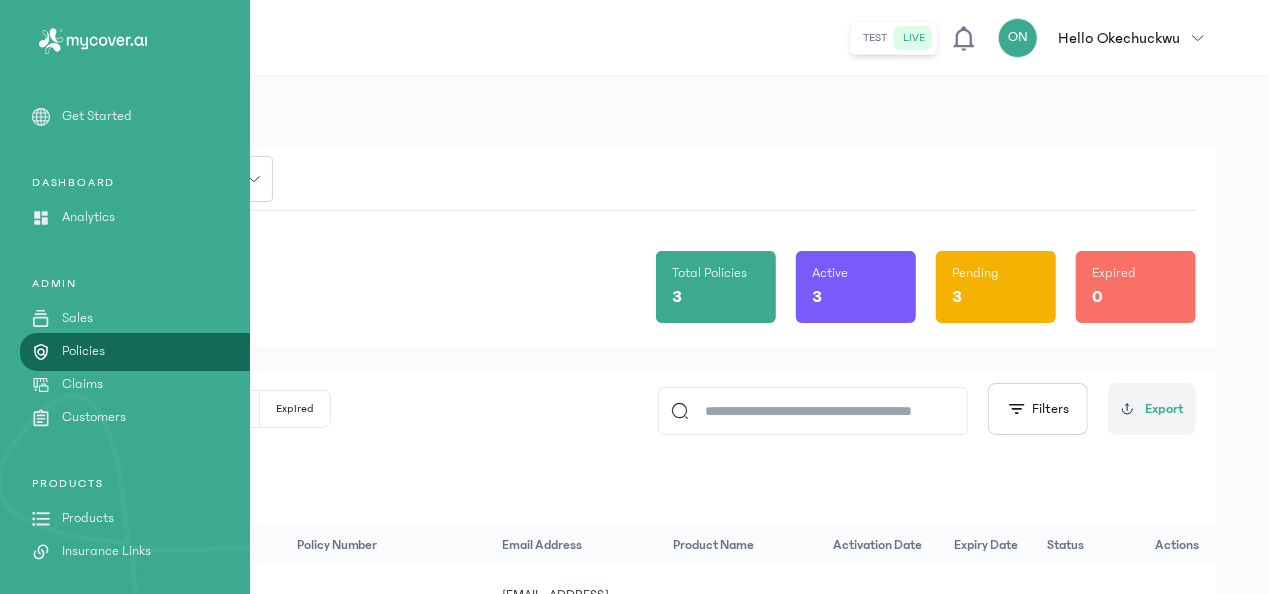 click on "Products" at bounding box center [88, 518] 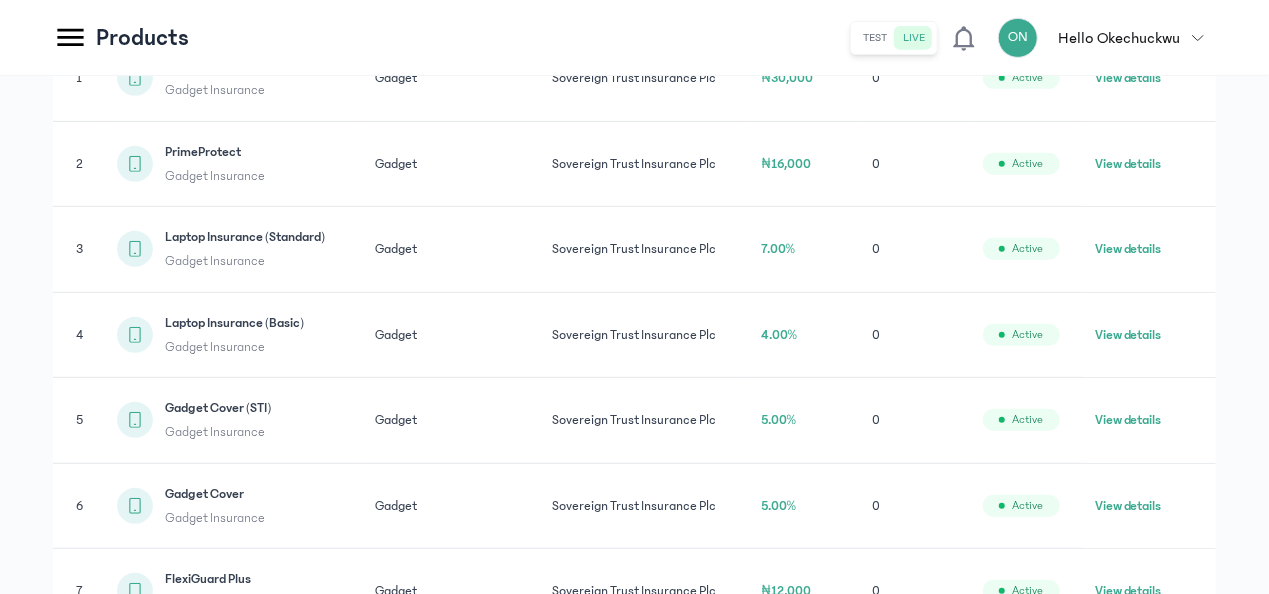 scroll, scrollTop: 0, scrollLeft: 0, axis: both 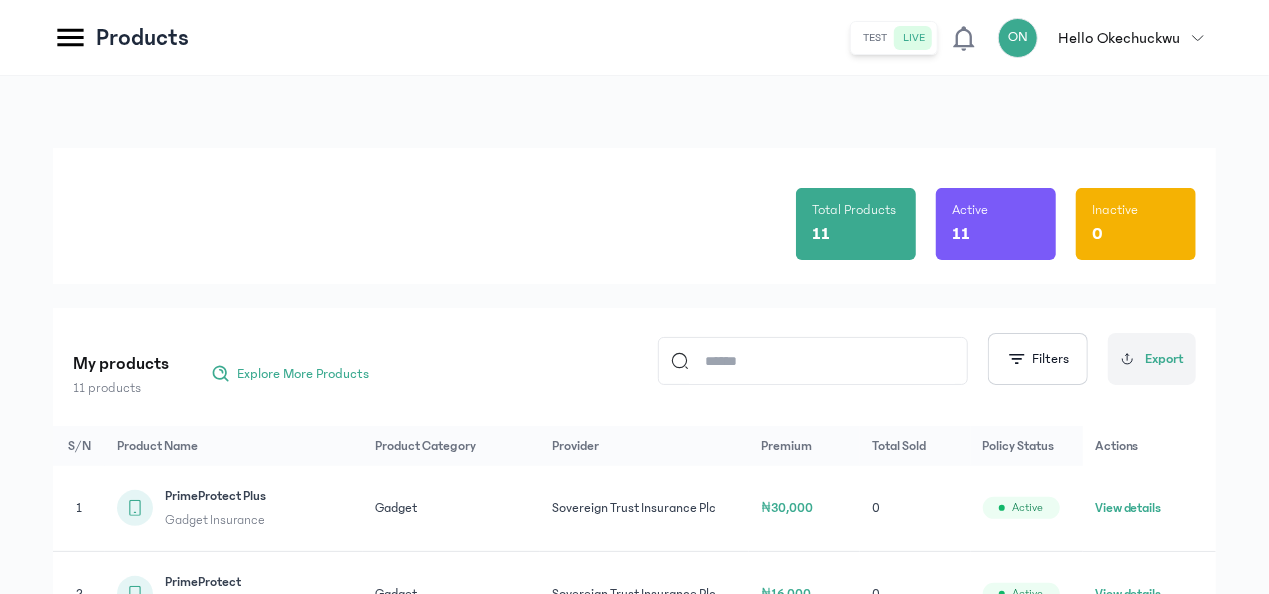 click 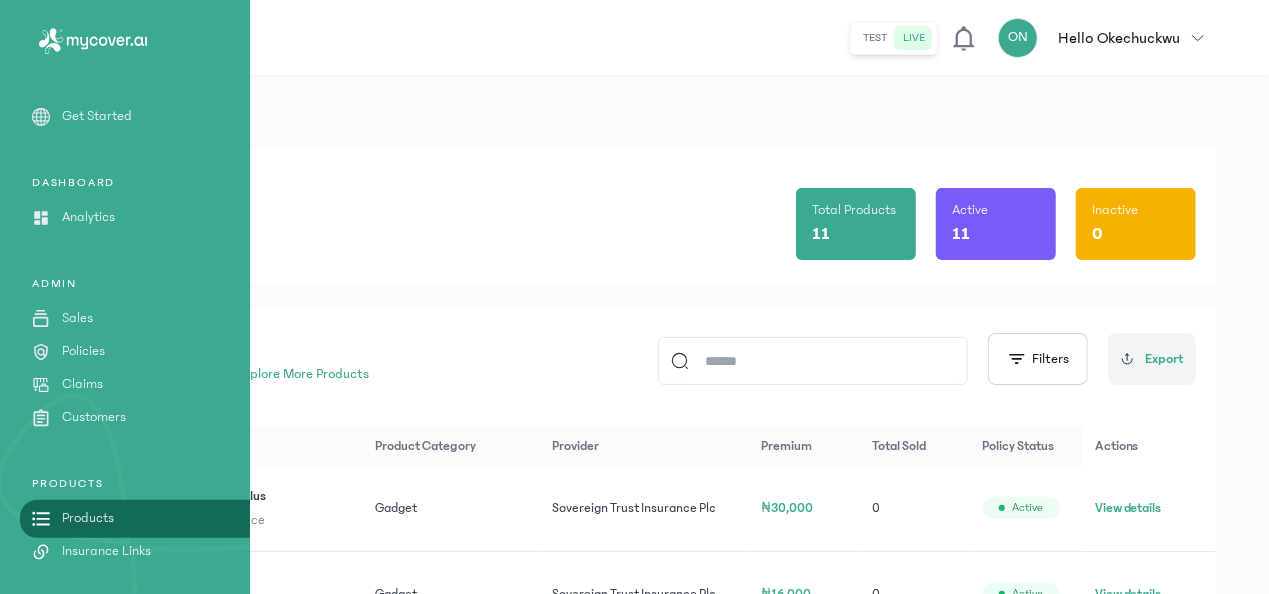 click on "Analytics" at bounding box center (88, 217) 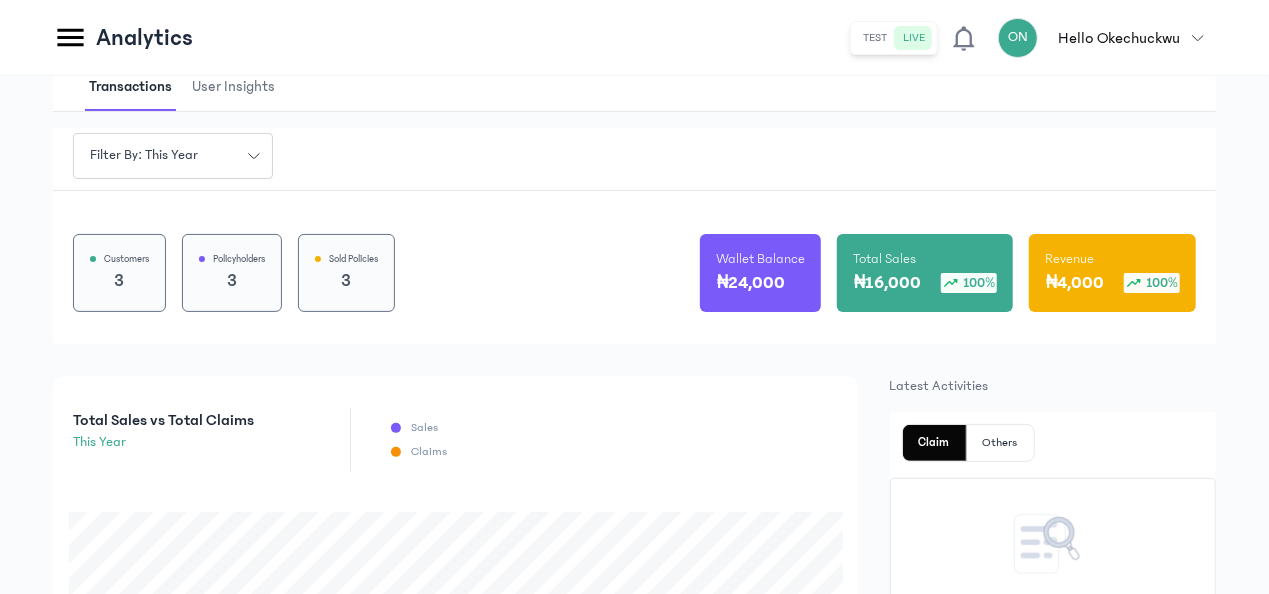 scroll, scrollTop: 0, scrollLeft: 0, axis: both 